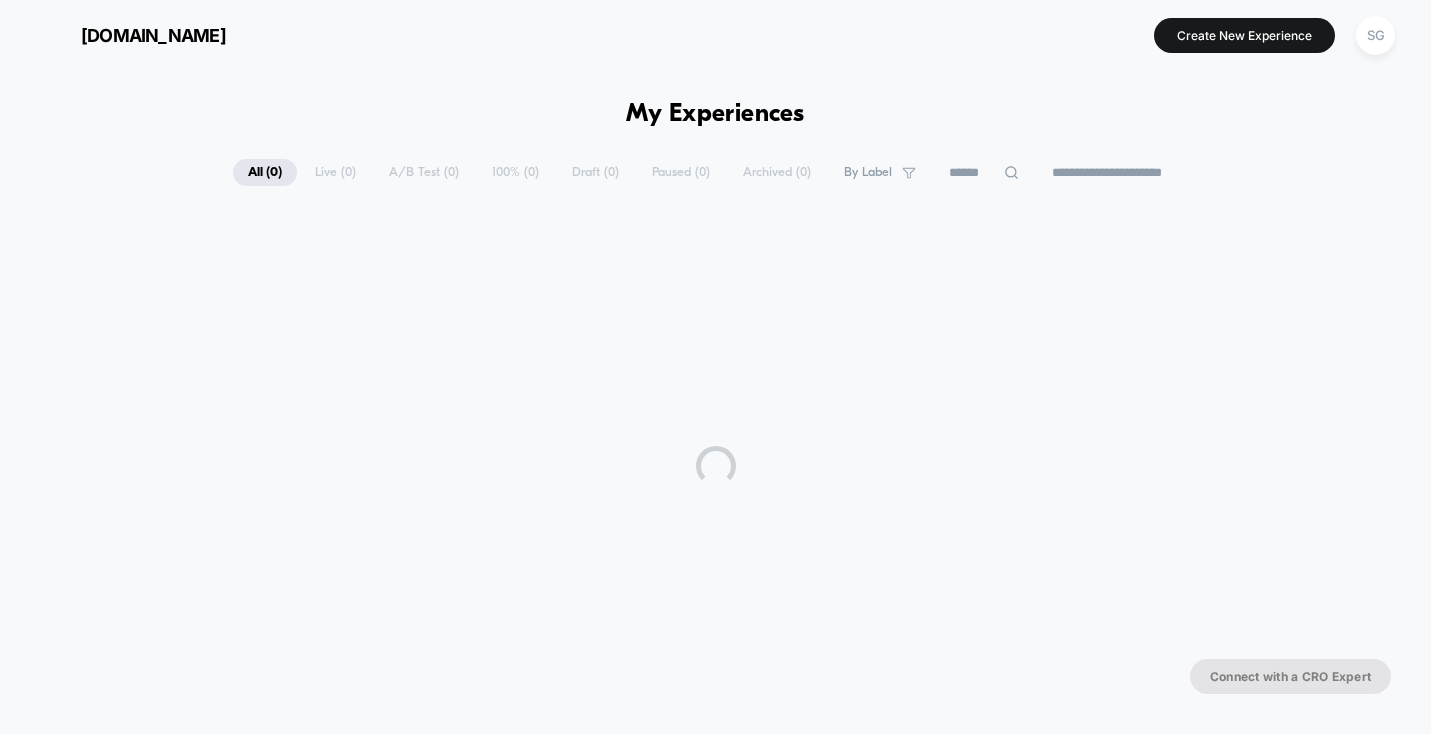 scroll, scrollTop: 0, scrollLeft: 0, axis: both 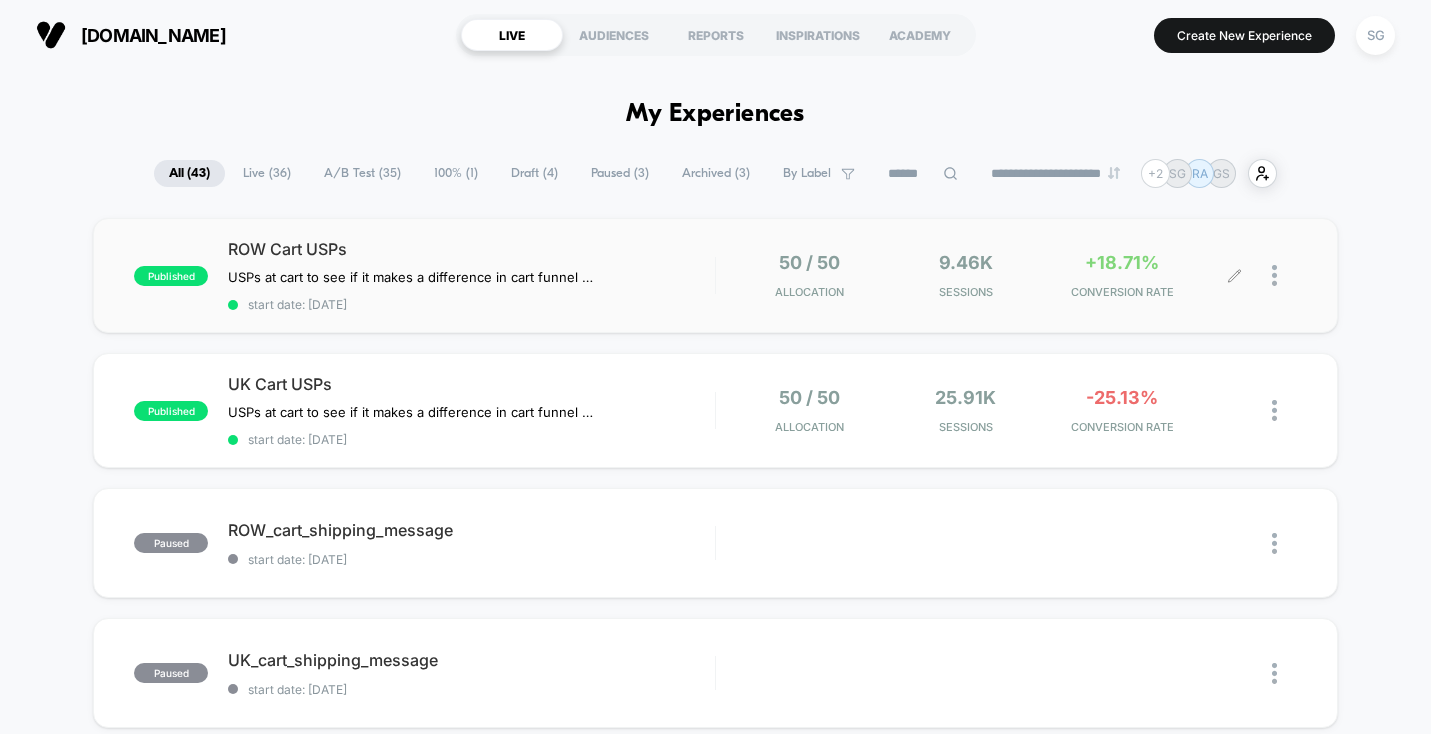 click on "+18.71%" at bounding box center [1122, 262] 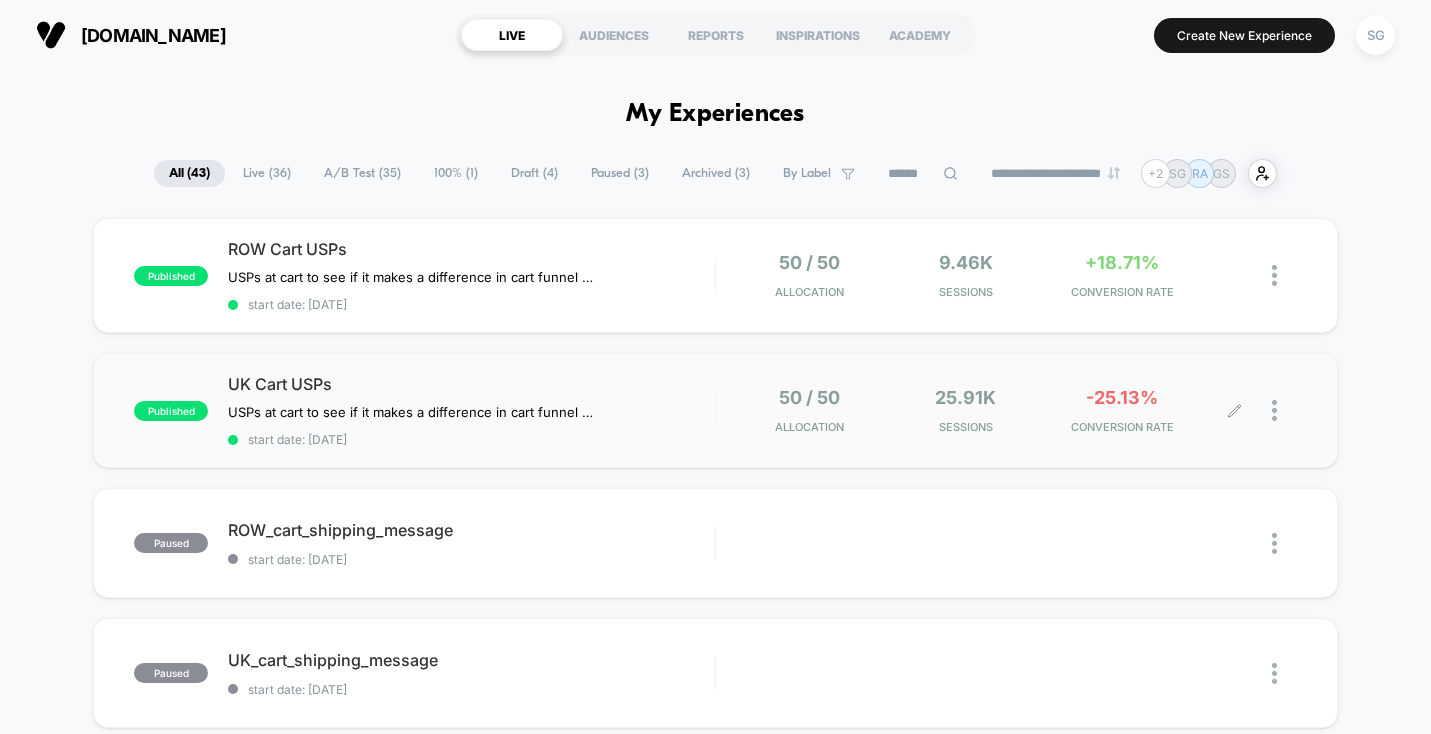 click on "-25.13%" at bounding box center [1122, 397] 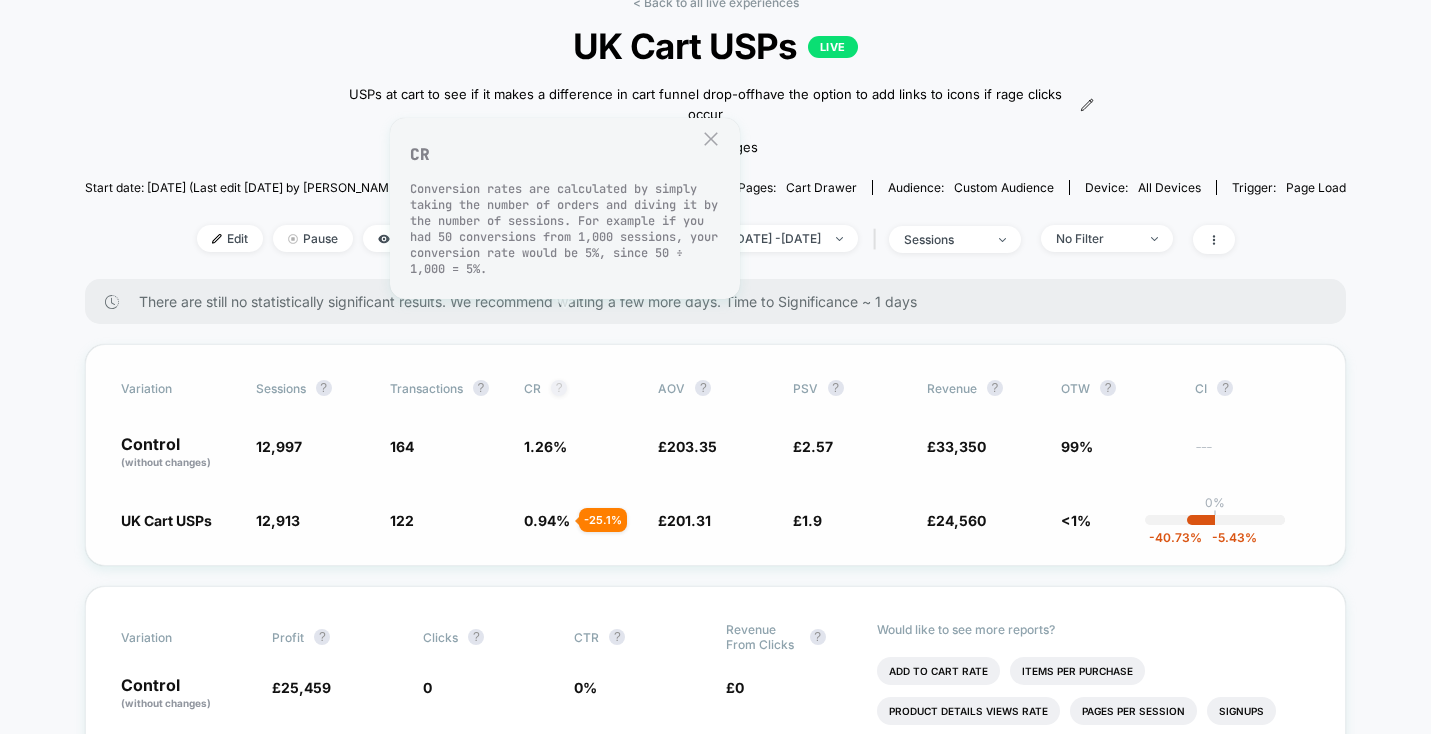 scroll, scrollTop: 0, scrollLeft: 0, axis: both 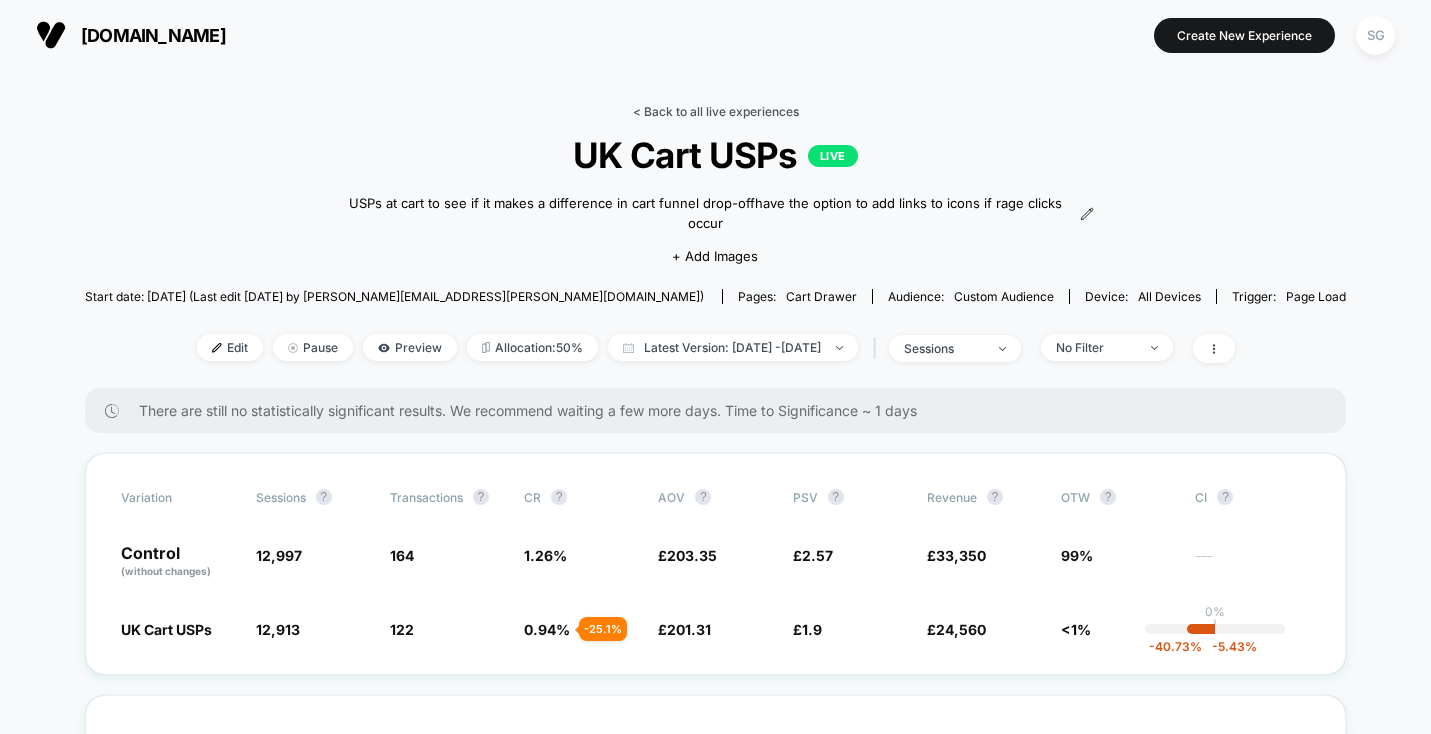 click on "< Back to all live experiences" at bounding box center [716, 111] 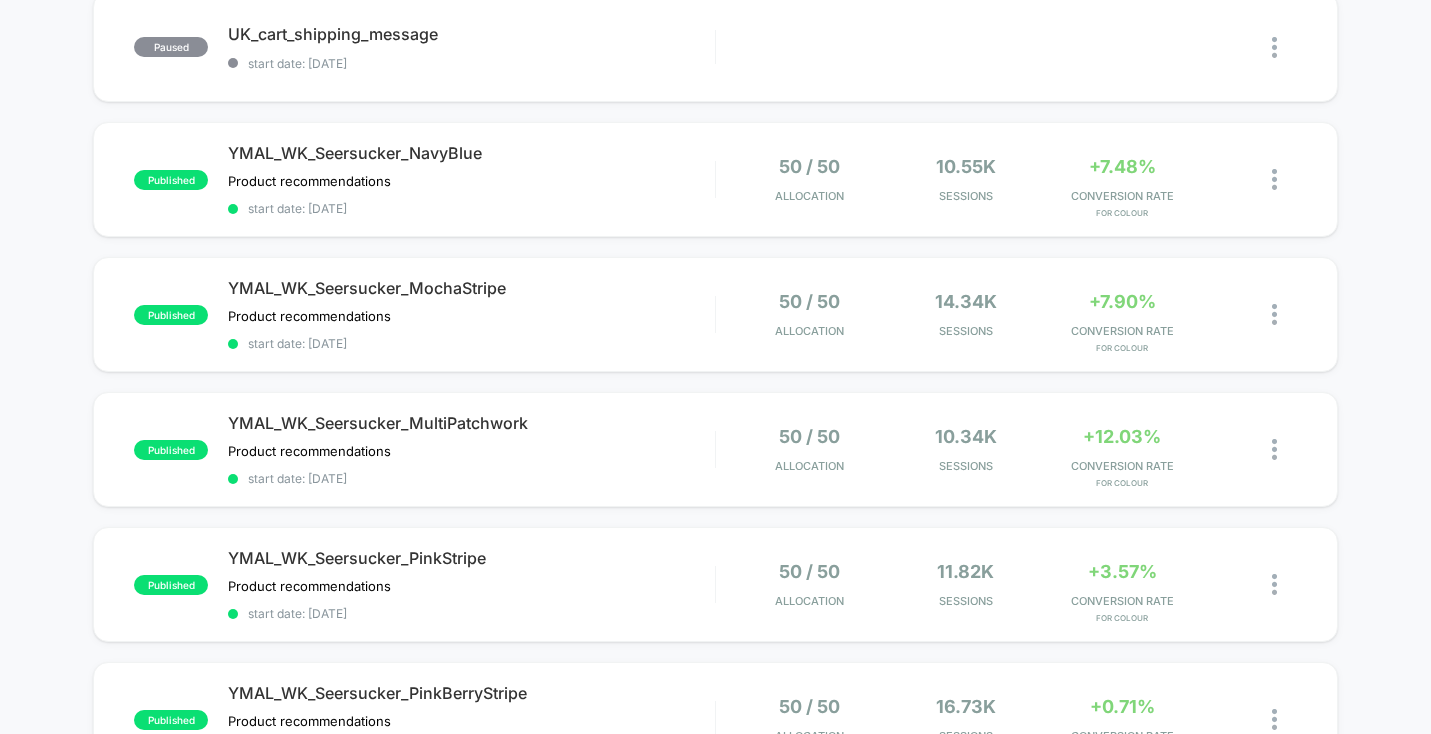 scroll, scrollTop: 627, scrollLeft: 0, axis: vertical 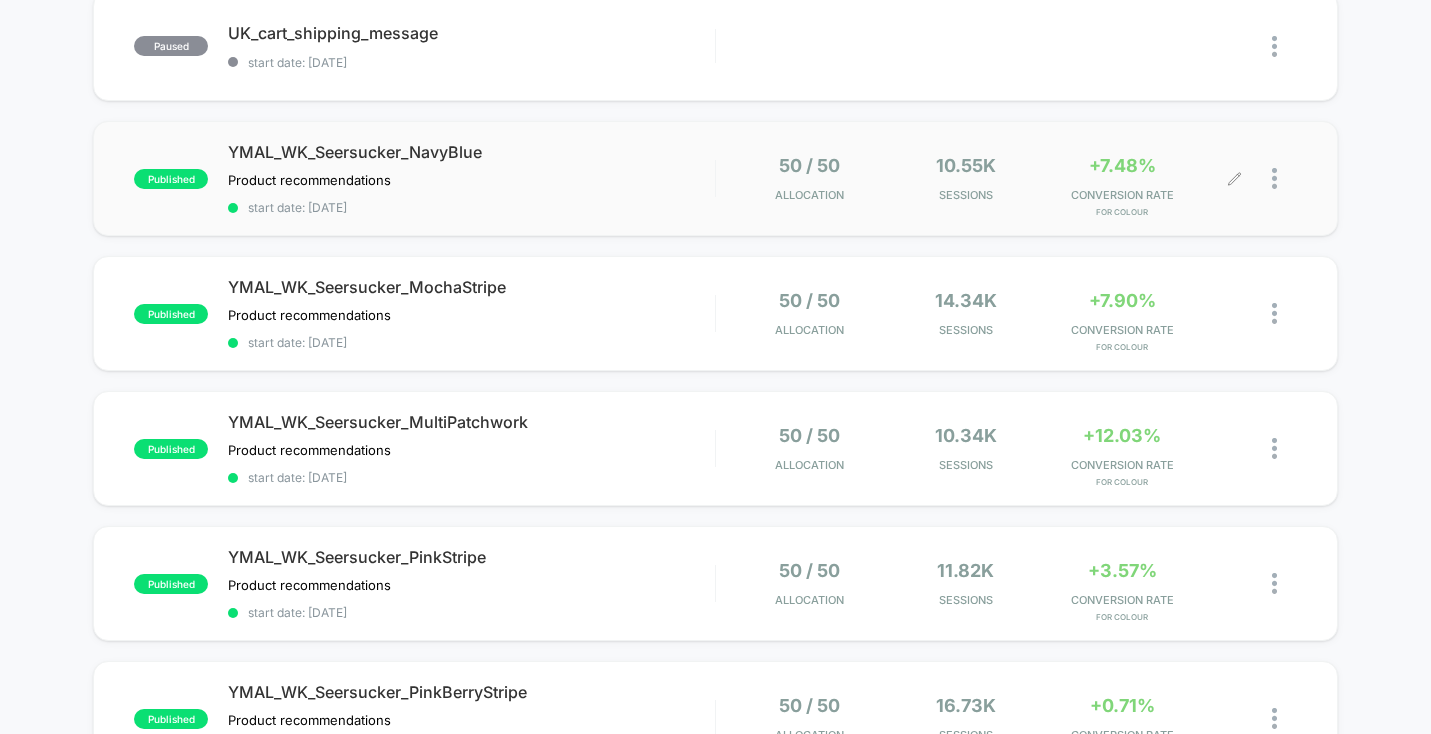 click on "+7.48%" at bounding box center [1122, 165] 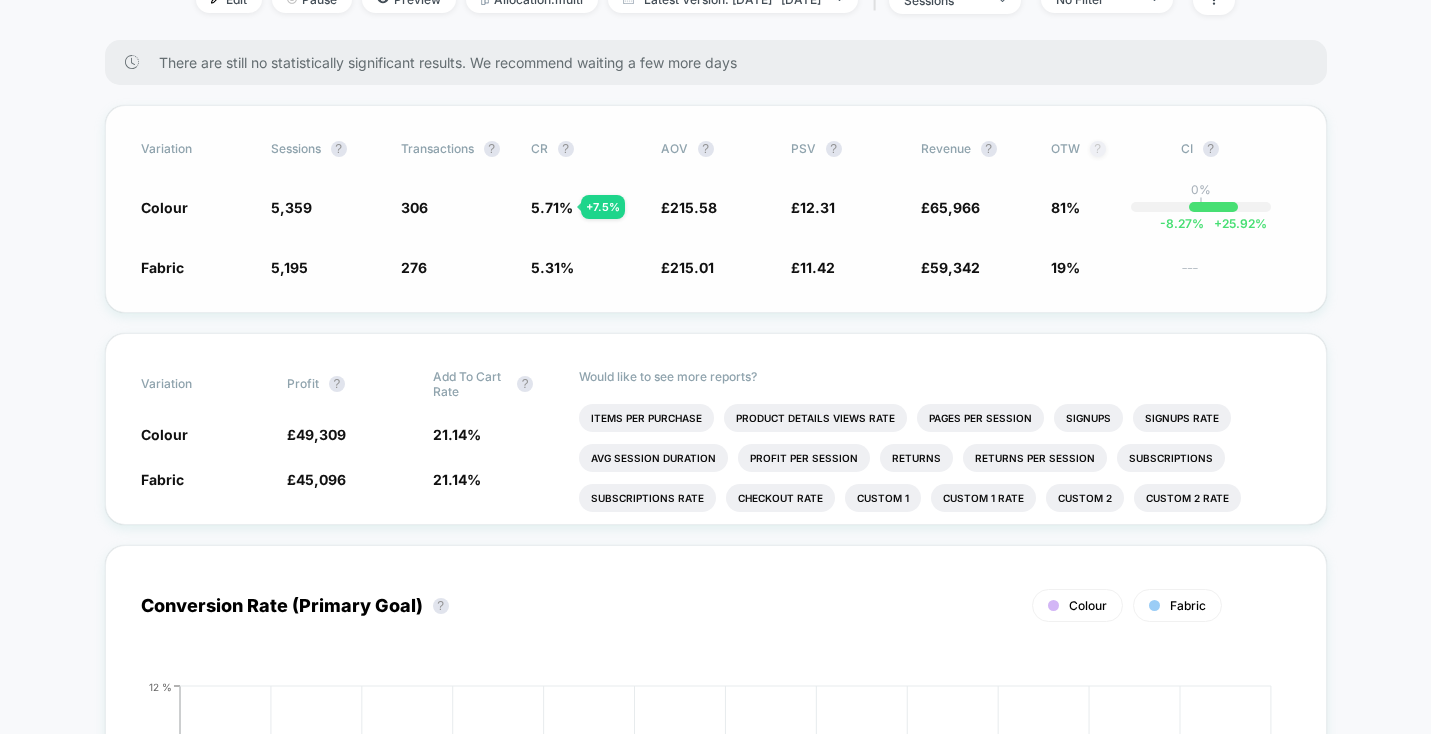 scroll, scrollTop: 335, scrollLeft: 0, axis: vertical 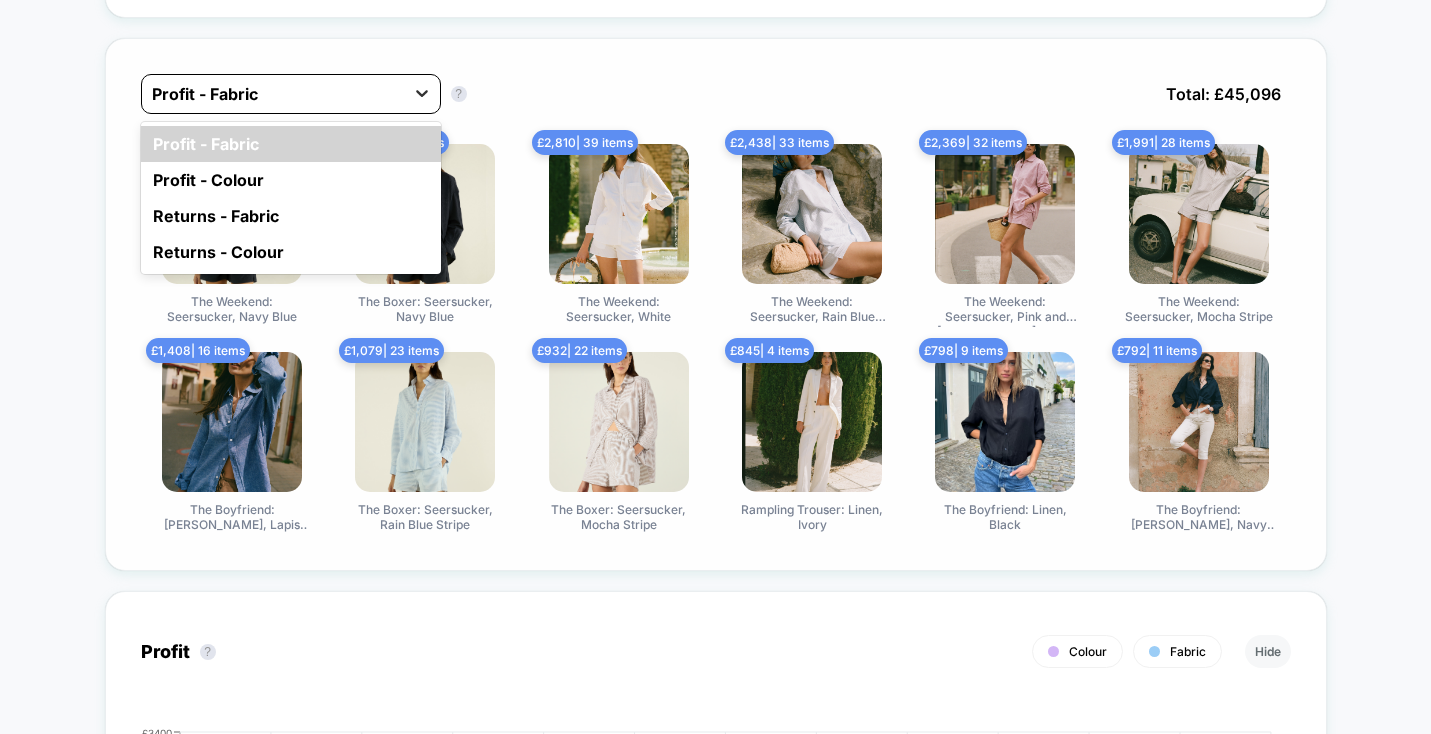 click at bounding box center [422, 93] 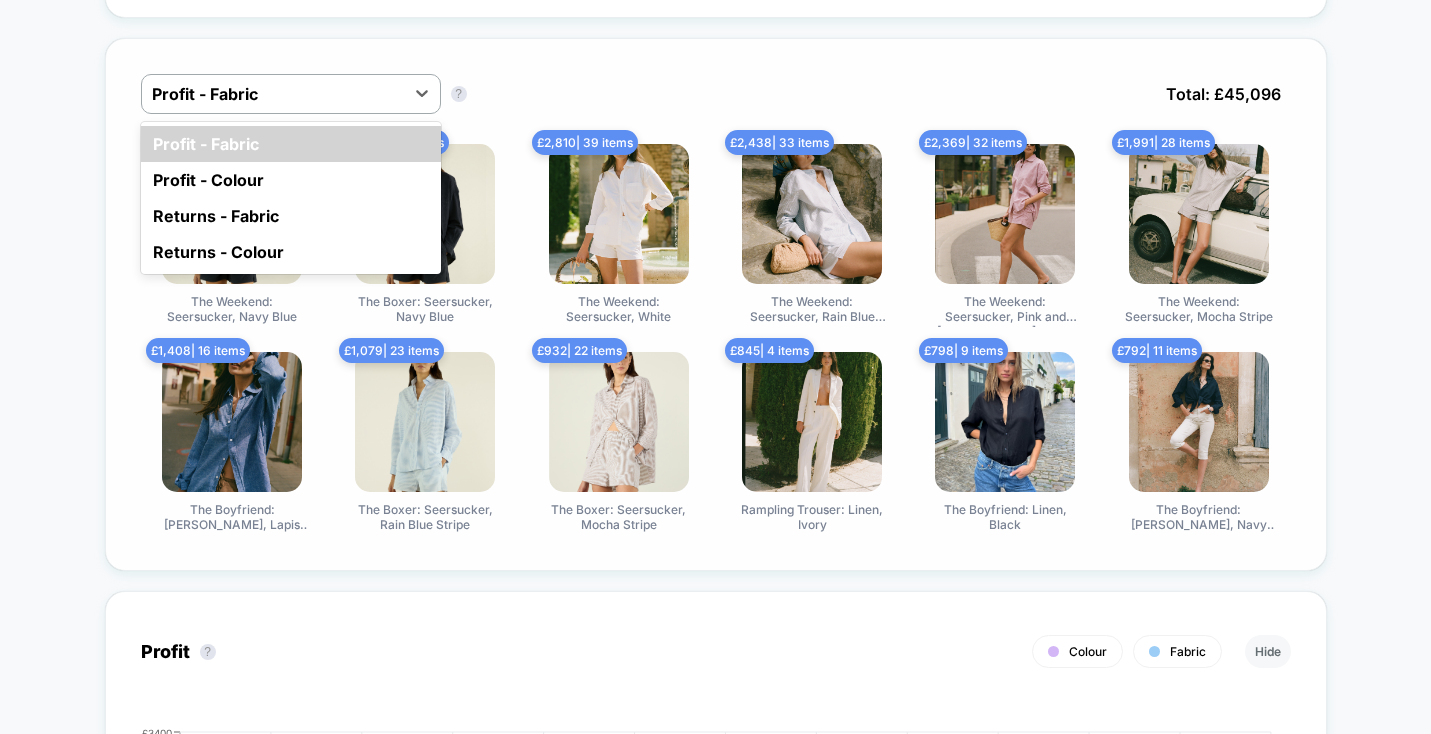 click 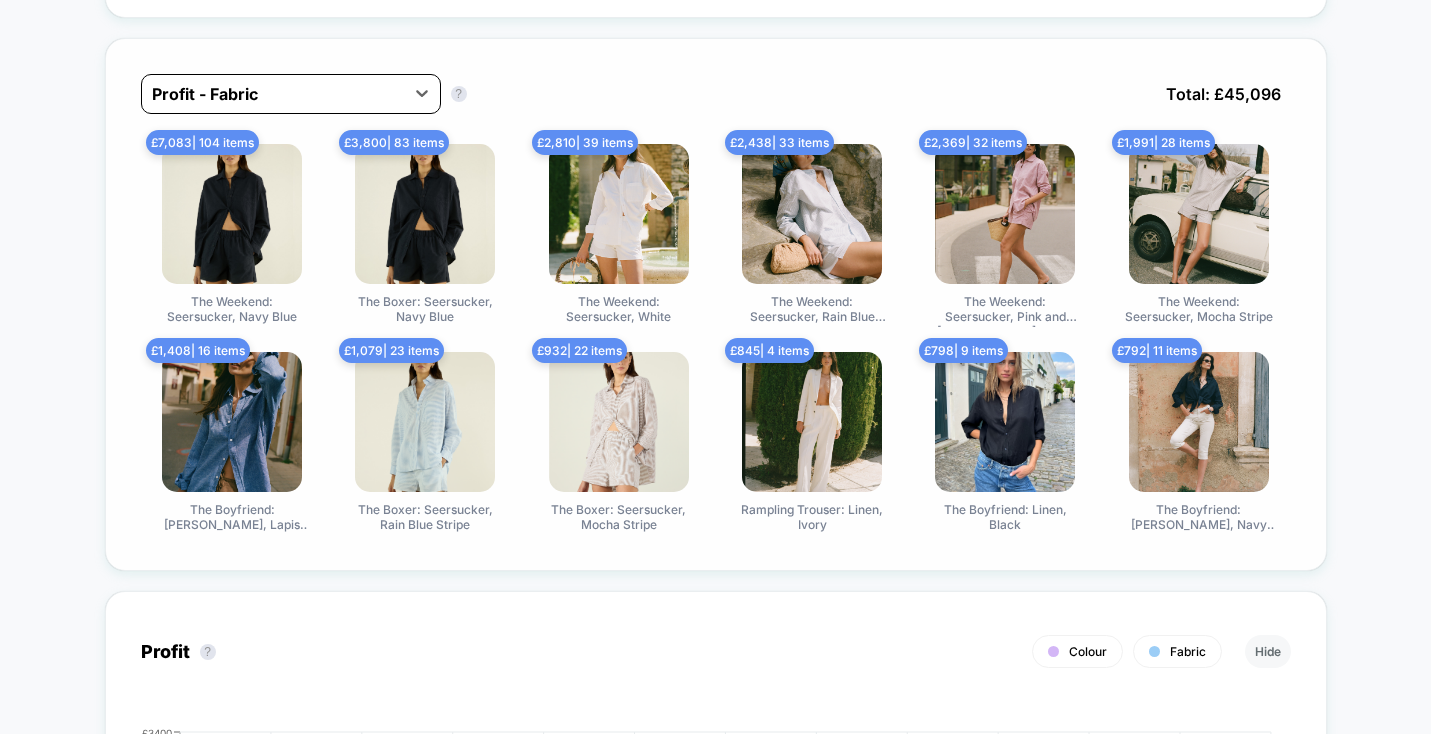 click at bounding box center (273, 94) 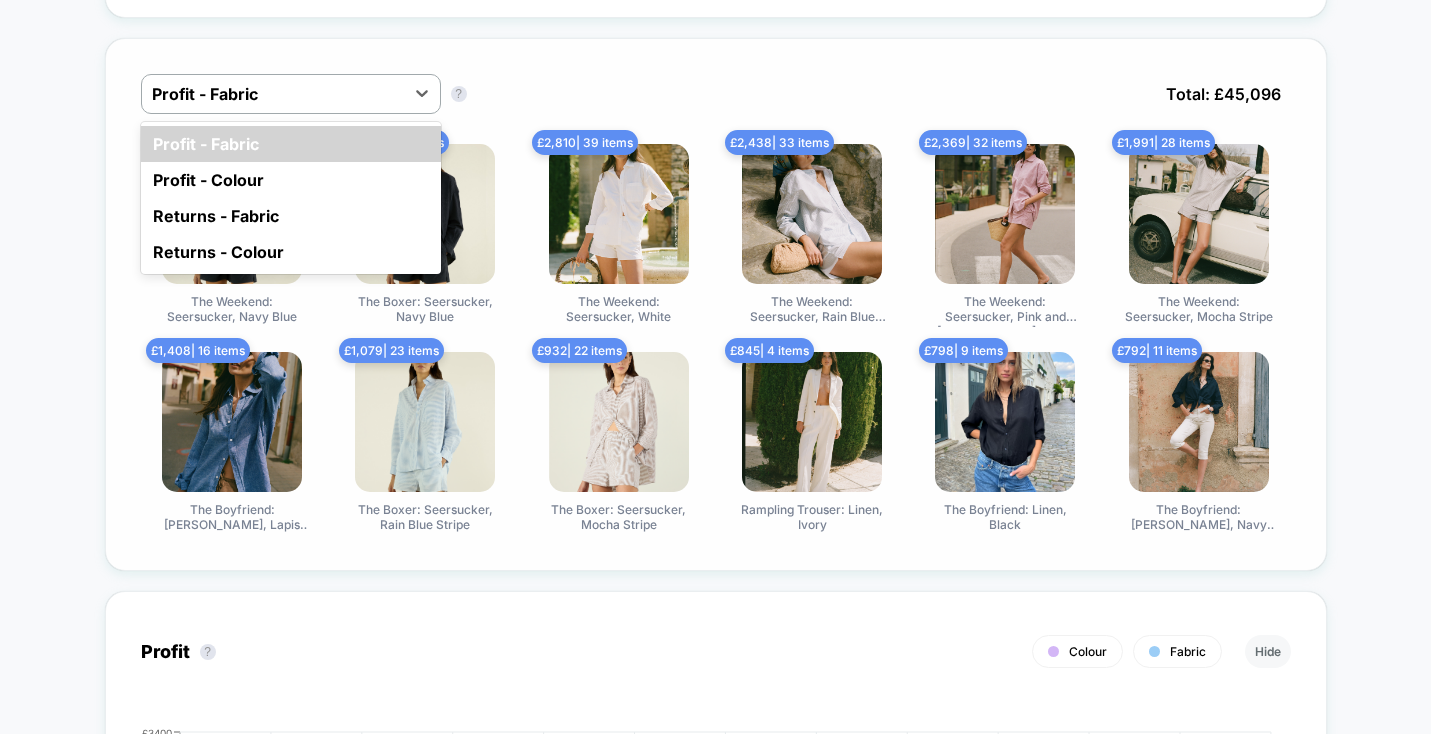 click on "Profit   - Colour" at bounding box center (291, 180) 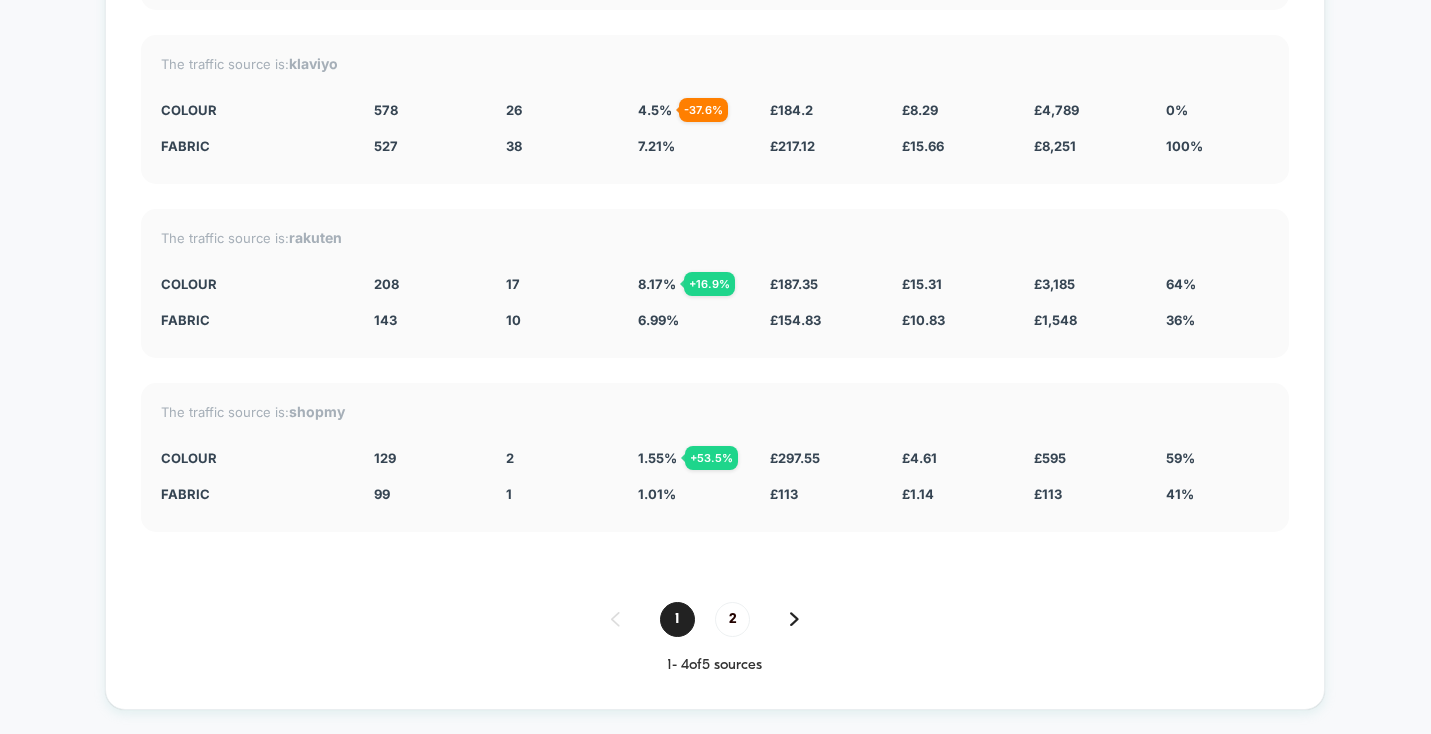 scroll, scrollTop: 5378, scrollLeft: 0, axis: vertical 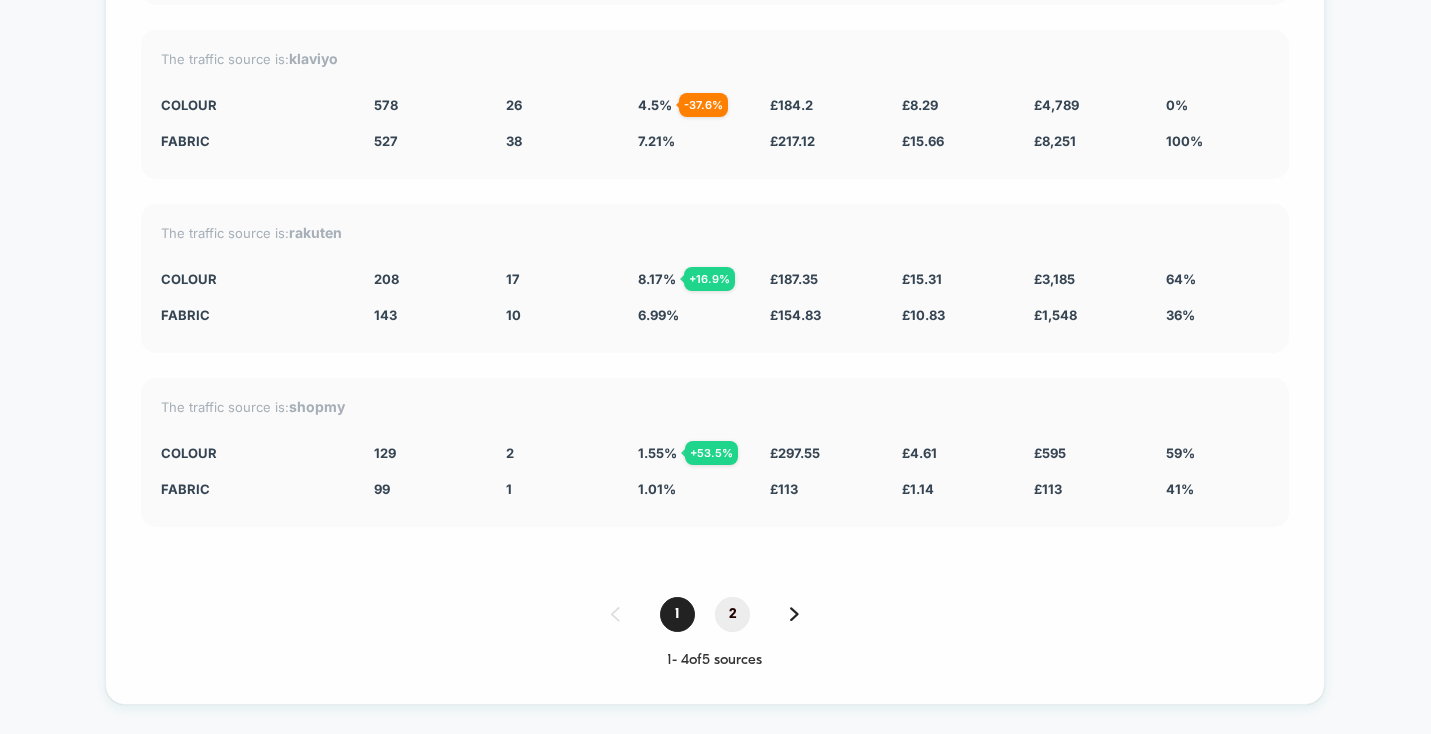 click on "2" at bounding box center [732, 614] 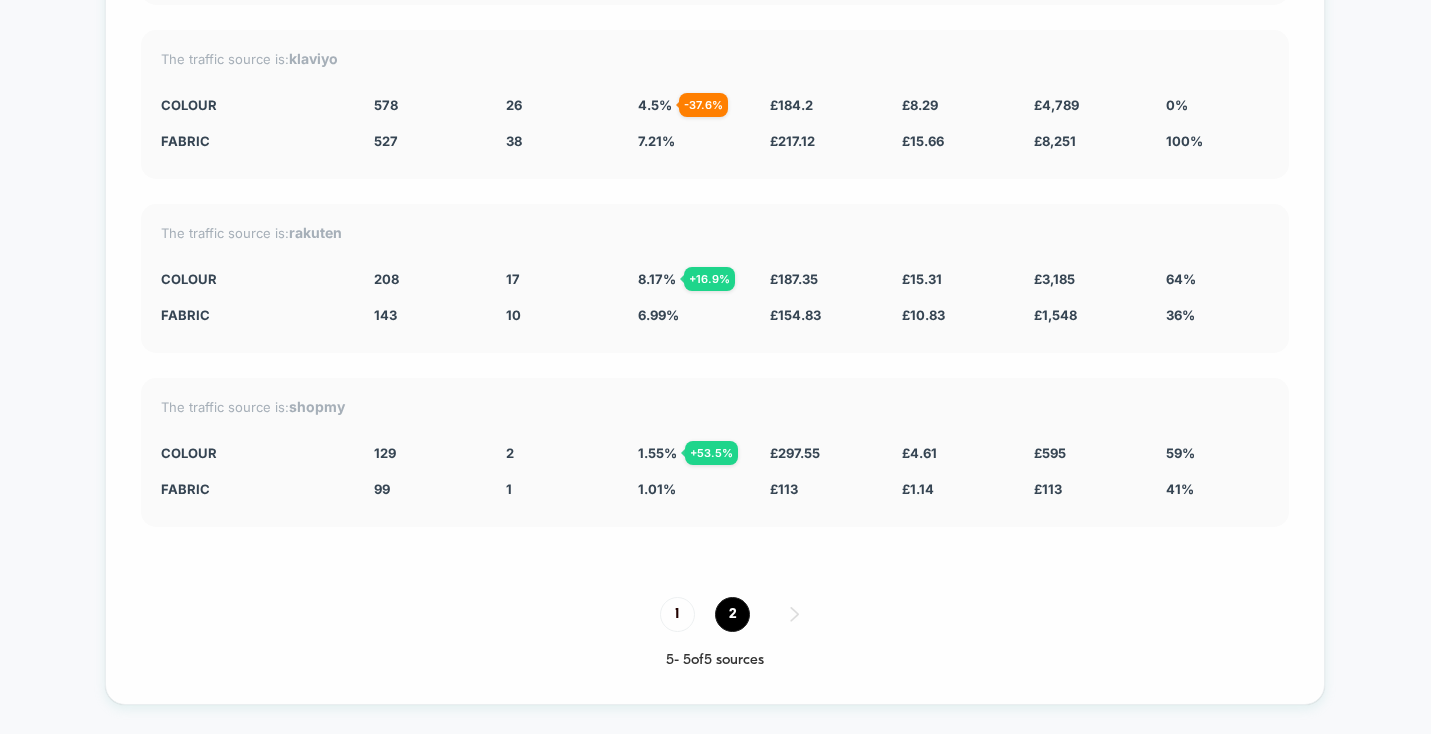 scroll, scrollTop: 4823, scrollLeft: 0, axis: vertical 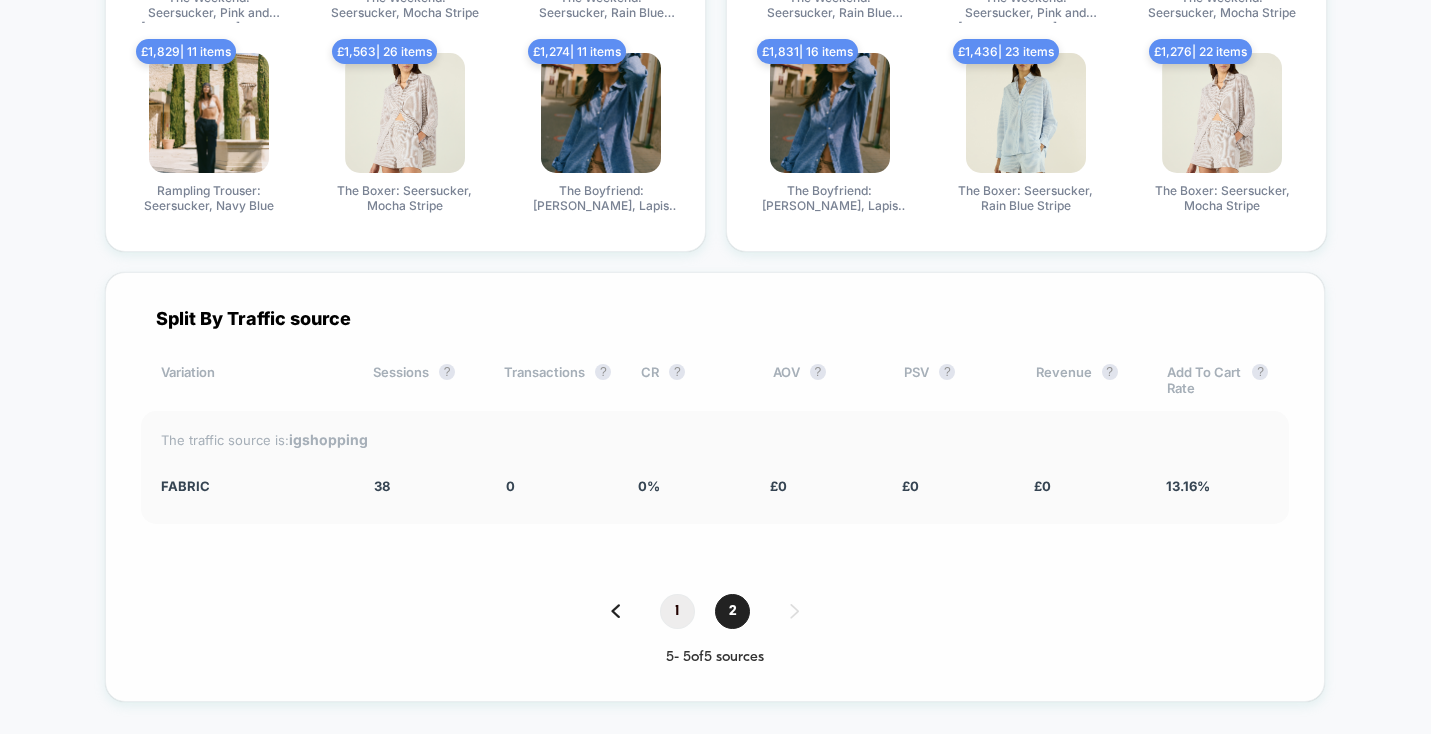 click on "1" at bounding box center (677, 611) 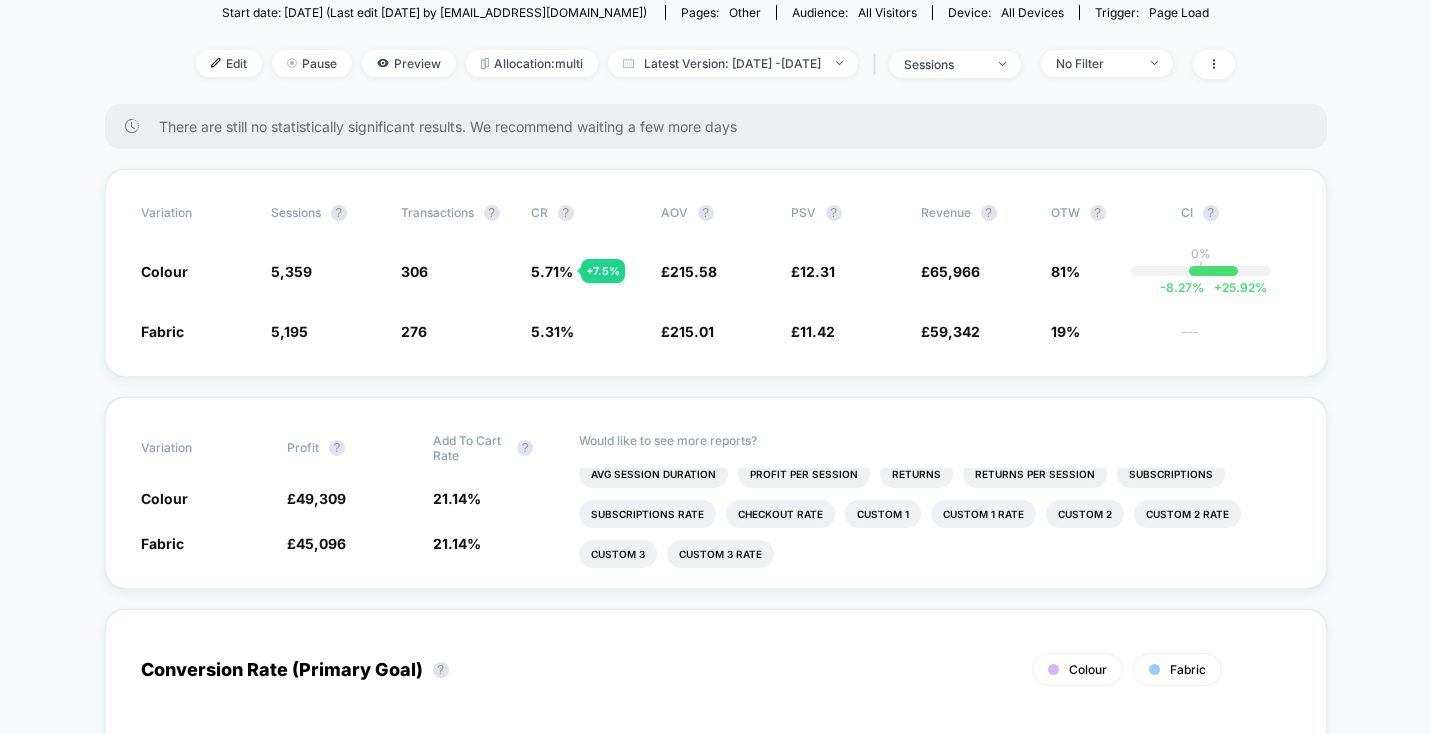 scroll, scrollTop: 0, scrollLeft: 0, axis: both 